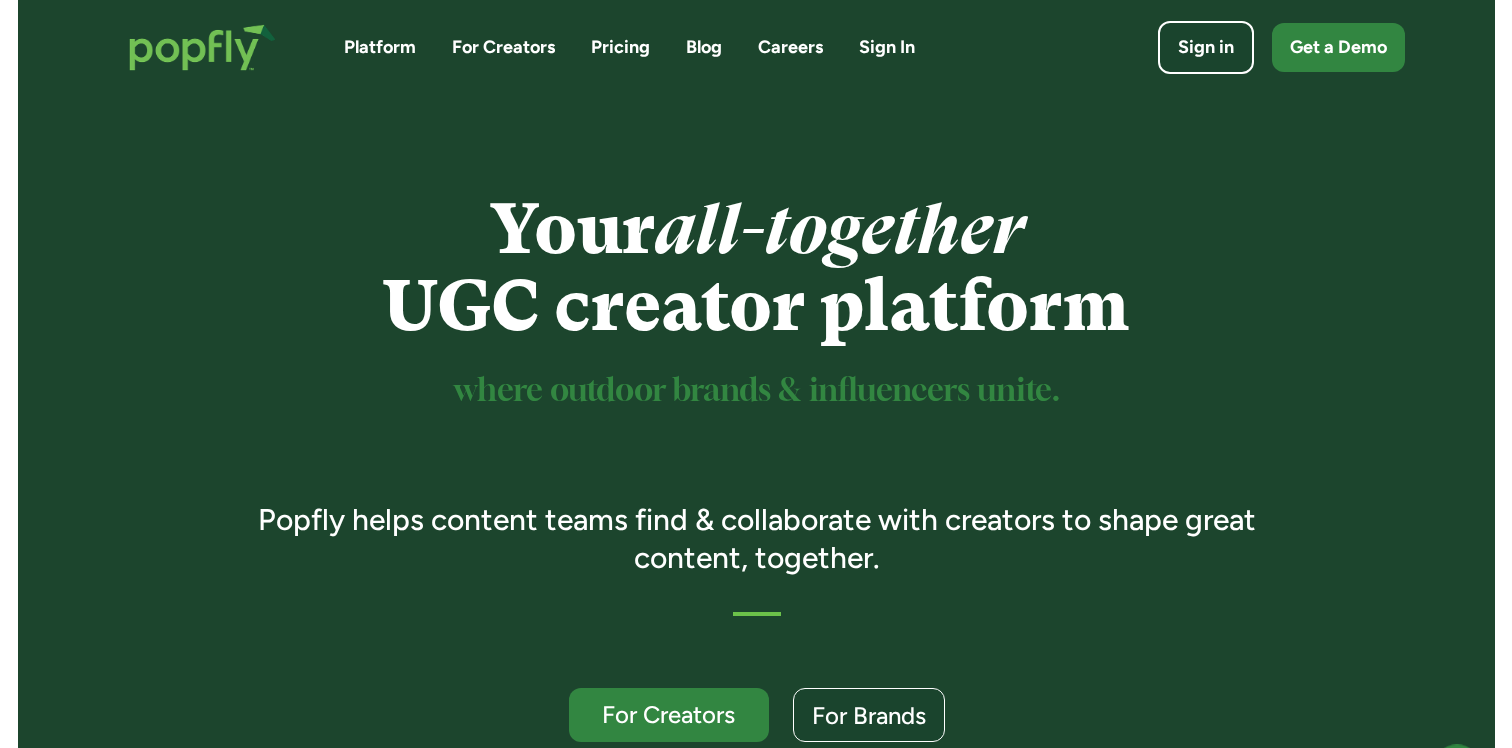 scroll, scrollTop: 1603, scrollLeft: 0, axis: vertical 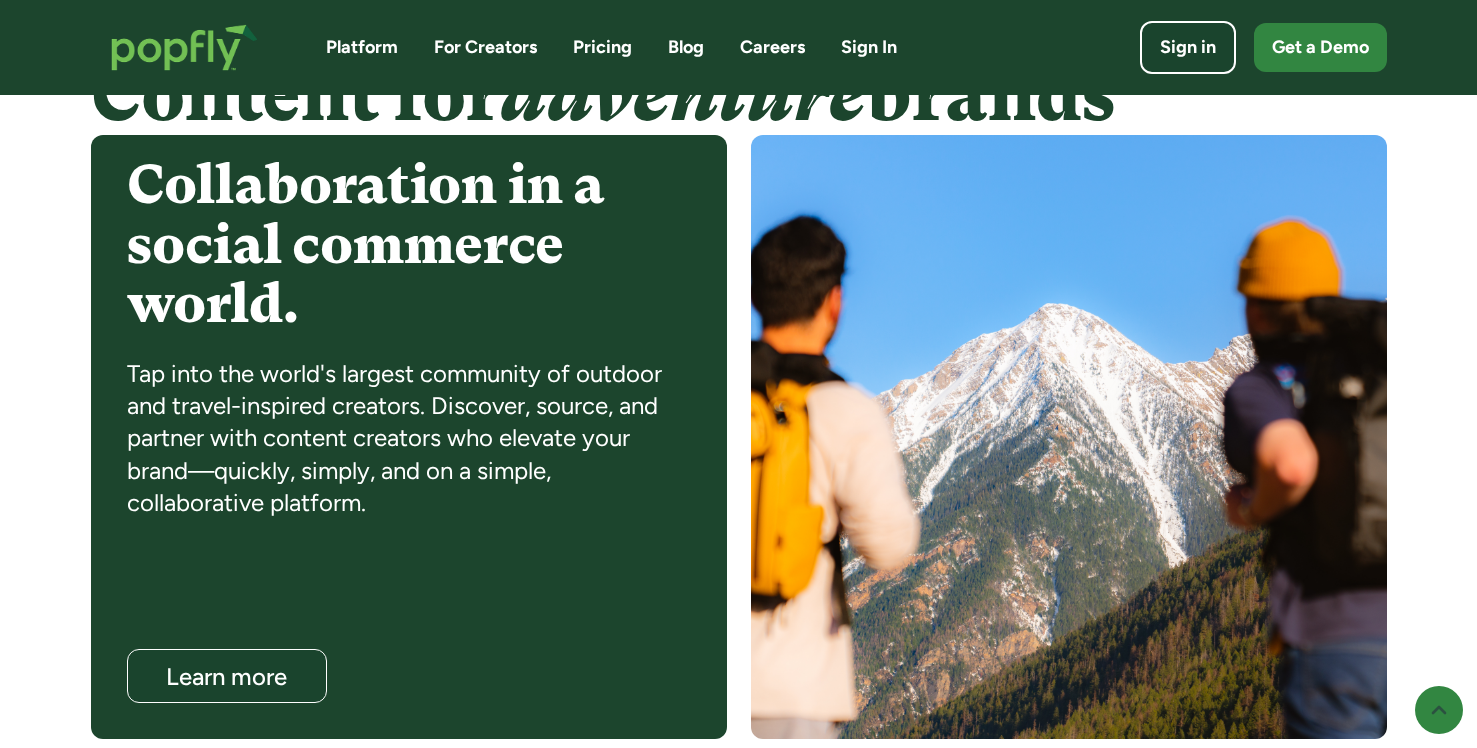 click on "Tap into the world's largest community of outdoor and travel-inspired creators. Discover, source, and partner with content creators who elevate your brand—quickly, simply, and on a simple, collaborative platform." at bounding box center (409, 439) 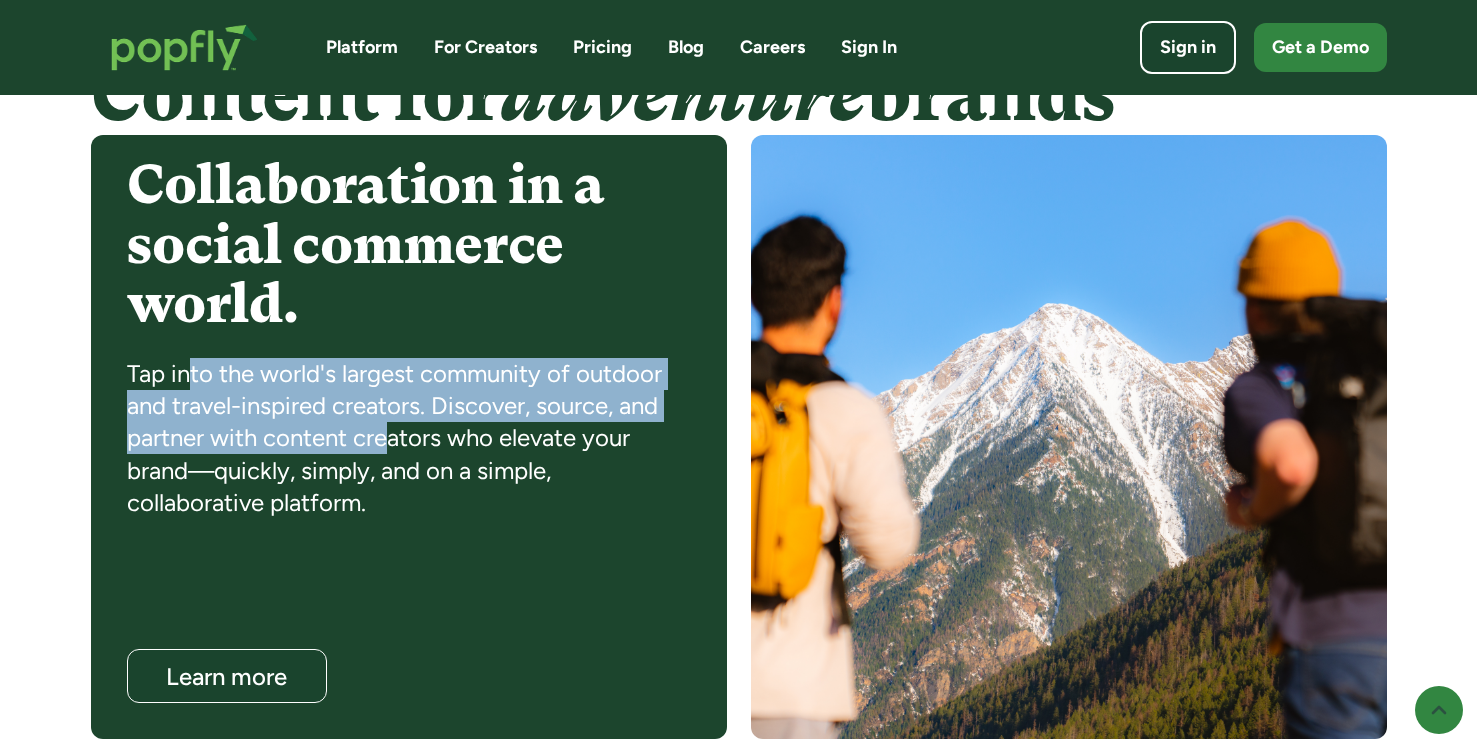 drag, startPoint x: 188, startPoint y: 380, endPoint x: 391, endPoint y: 429, distance: 208.83008 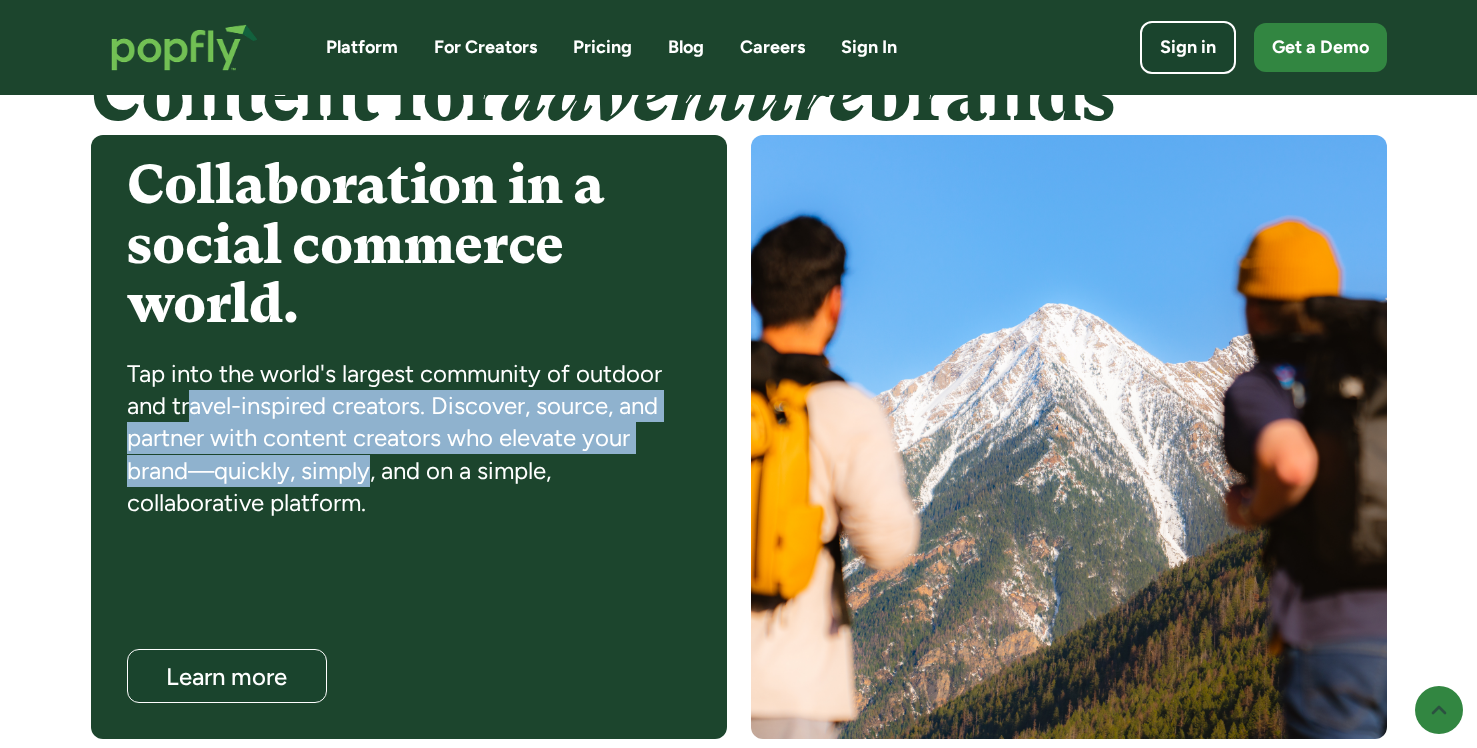 drag, startPoint x: 194, startPoint y: 390, endPoint x: 368, endPoint y: 480, distance: 195.89793 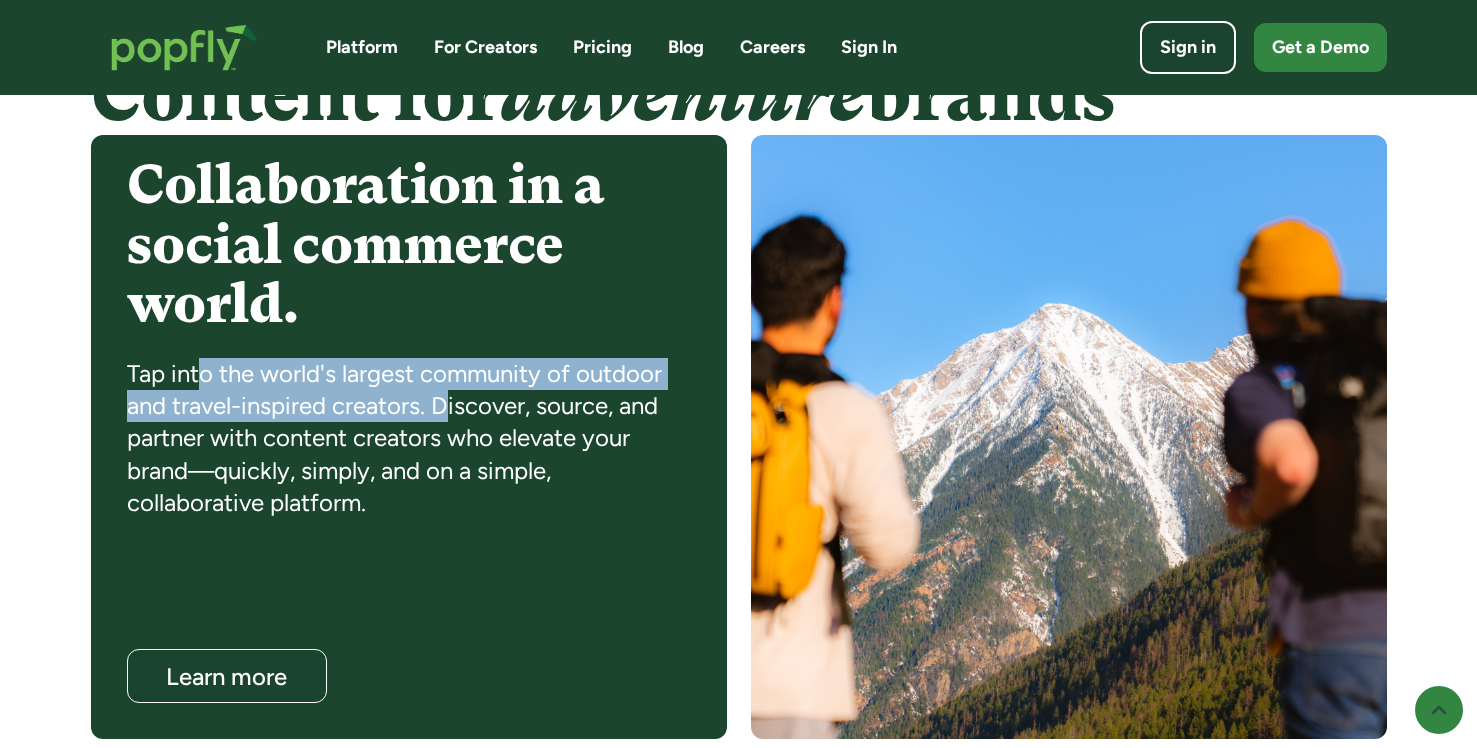drag, startPoint x: 195, startPoint y: 382, endPoint x: 459, endPoint y: 405, distance: 265 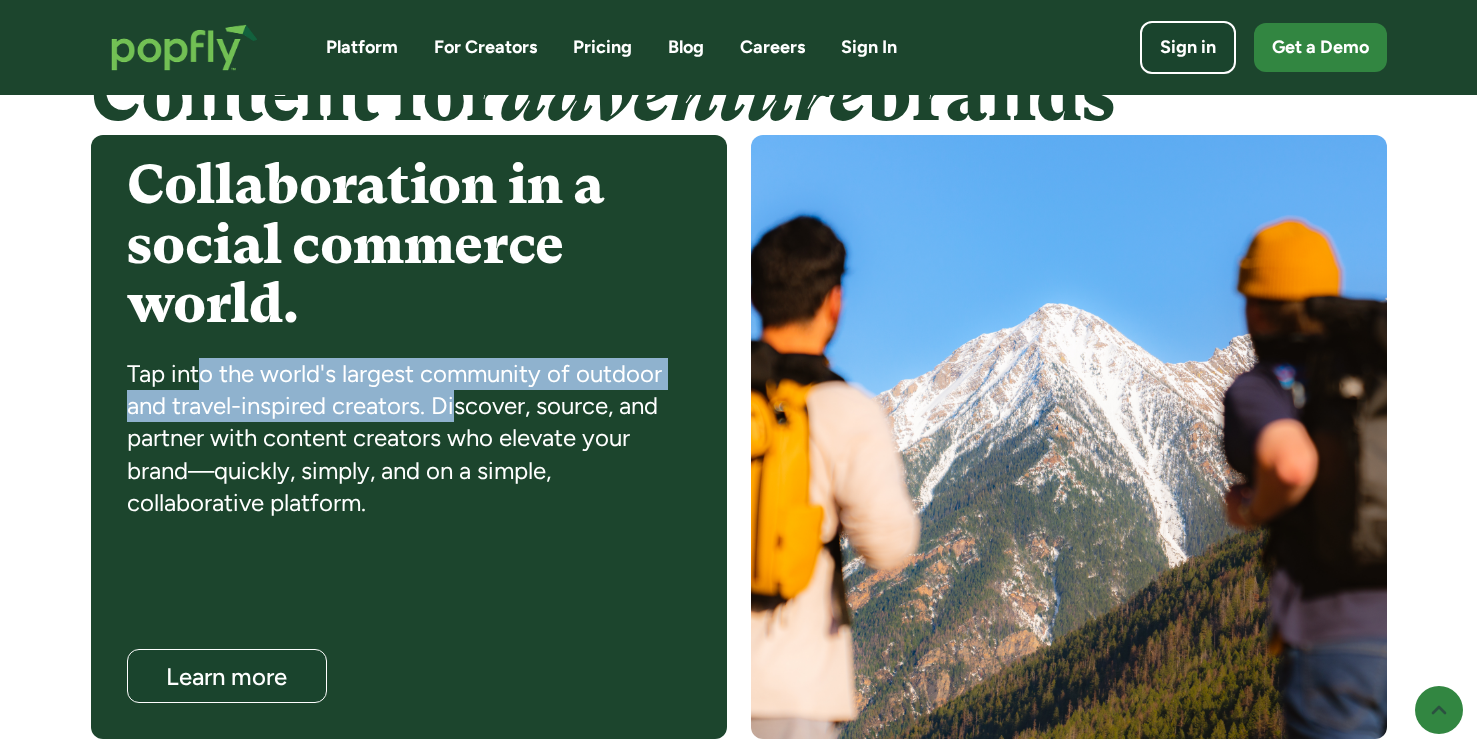 click on "Tap into the world's largest community of outdoor and travel-inspired creators. Discover, source, and partner with content creators who elevate your brand—quickly, simply, and on a simple, collaborative platform." at bounding box center (409, 439) 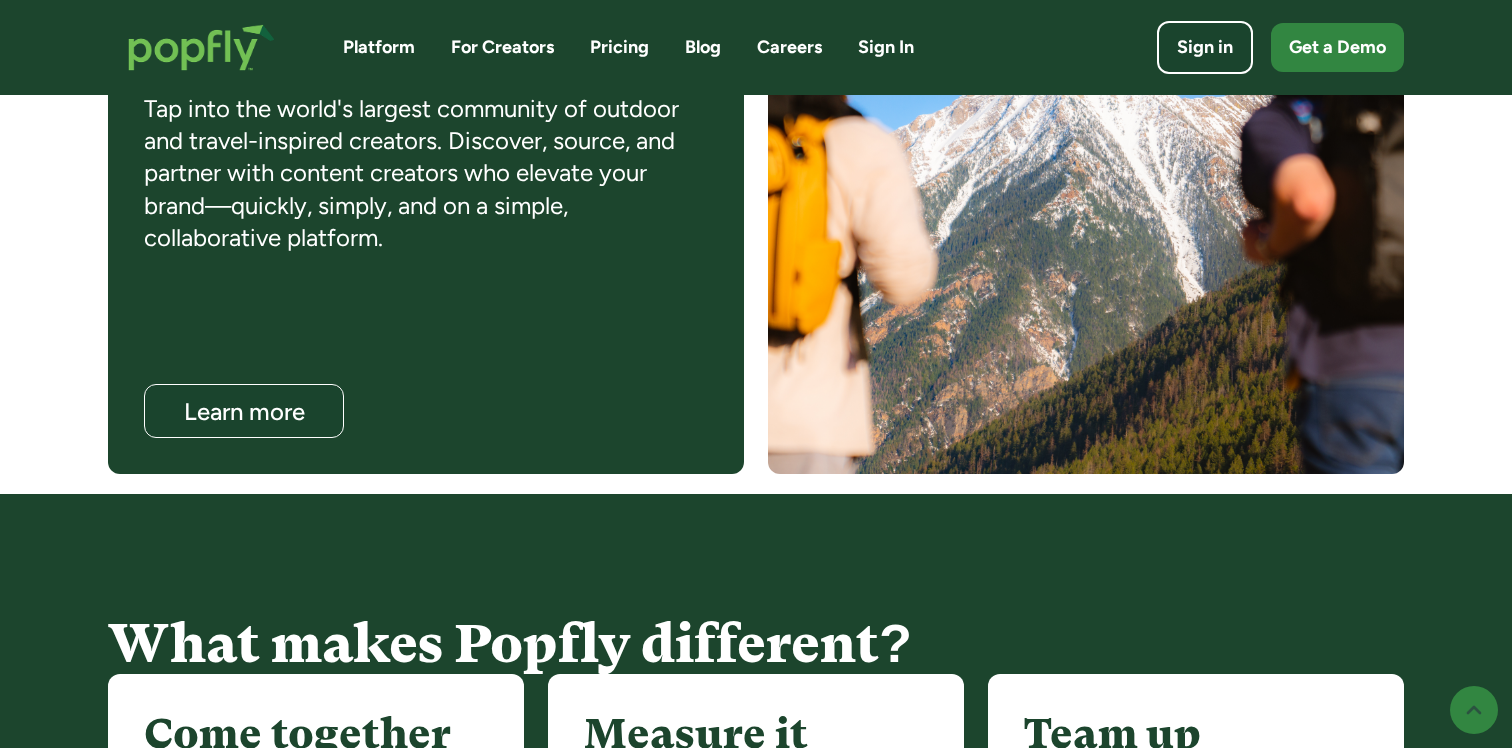 click on "Collaboration in a social commerce world. Tap into the world's largest community of outdoor and travel-inspired creators. Discover, source, and partner with content creators who elevate your brand—quickly, simply, and on a simple, collaborative platform.  Learn more" at bounding box center [426, 172] 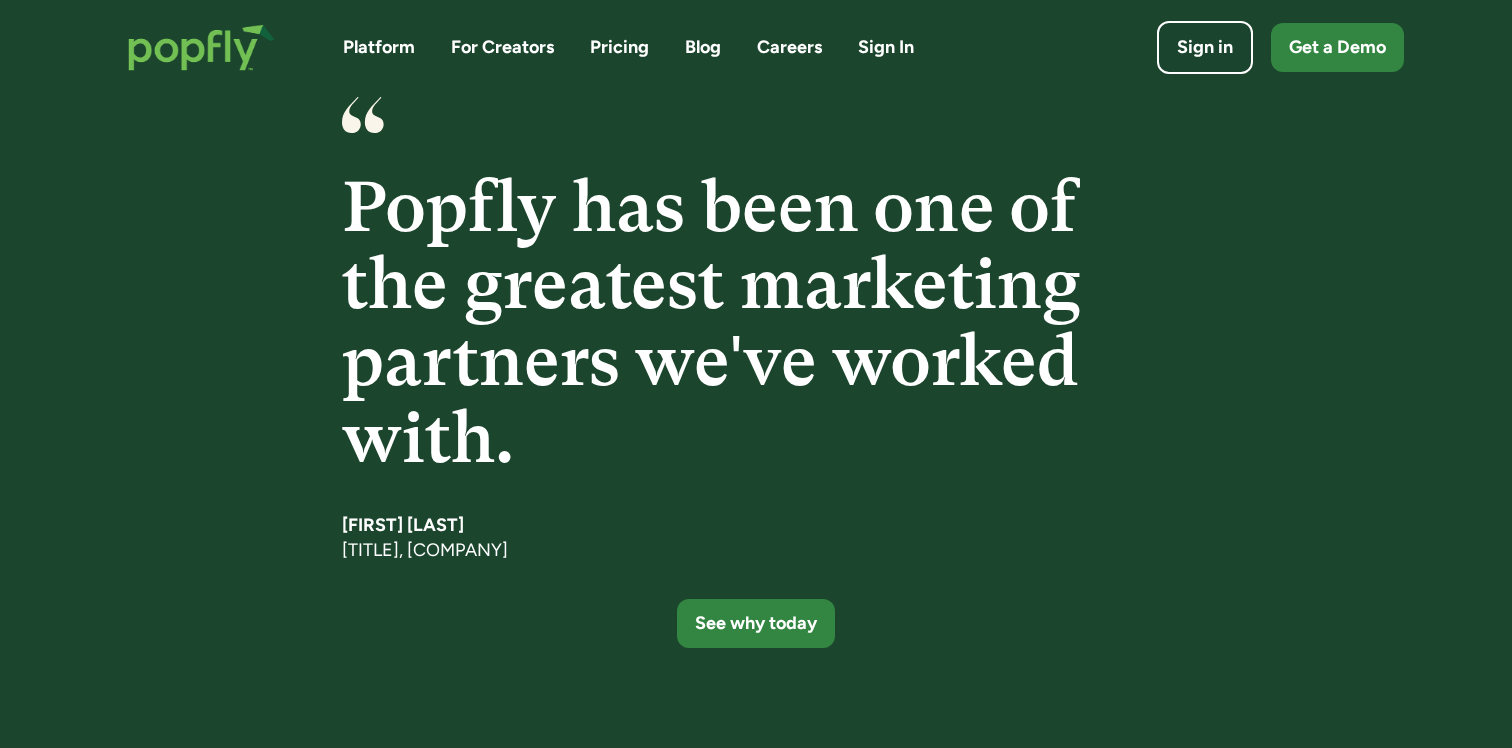 scroll, scrollTop: 3129, scrollLeft: 0, axis: vertical 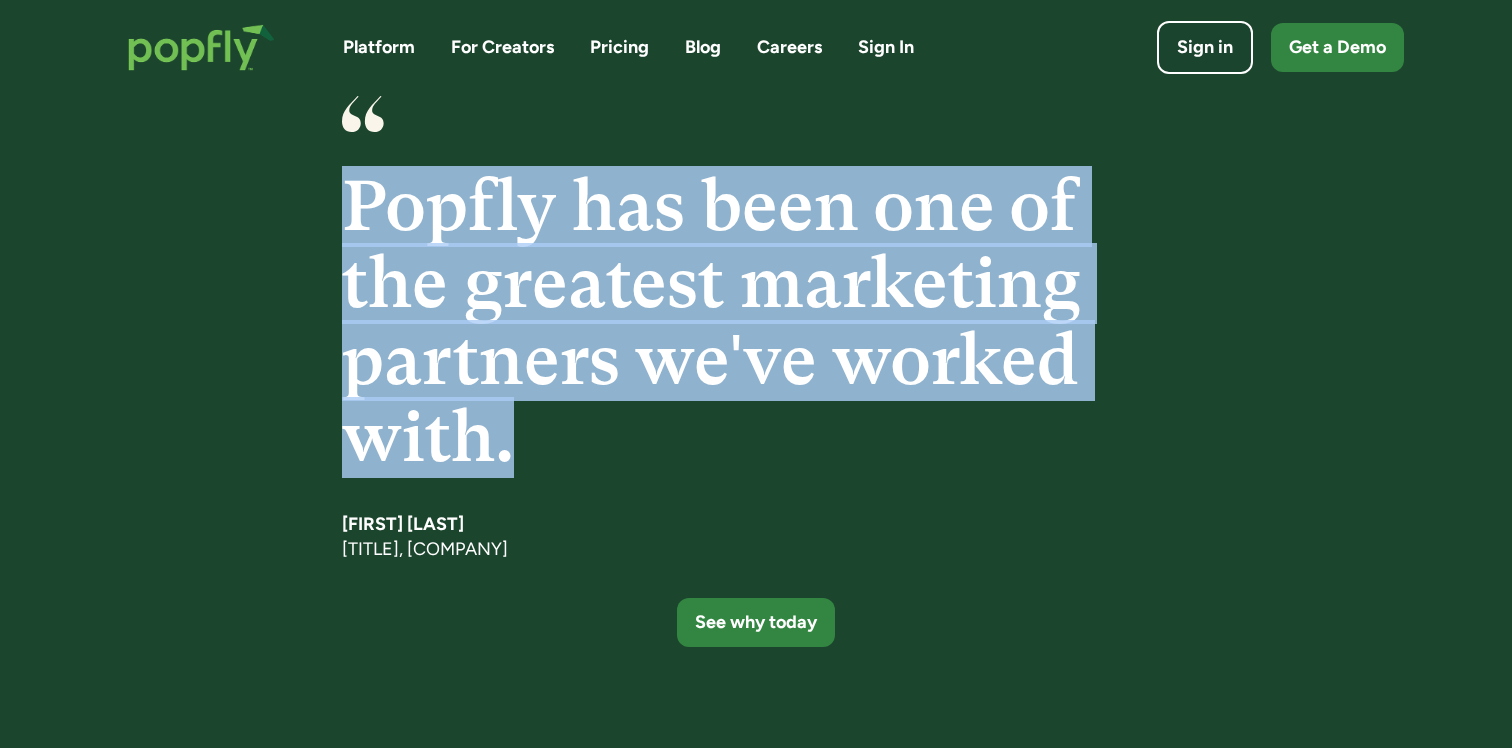 drag, startPoint x: 352, startPoint y: 212, endPoint x: 564, endPoint y: 452, distance: 320.2249 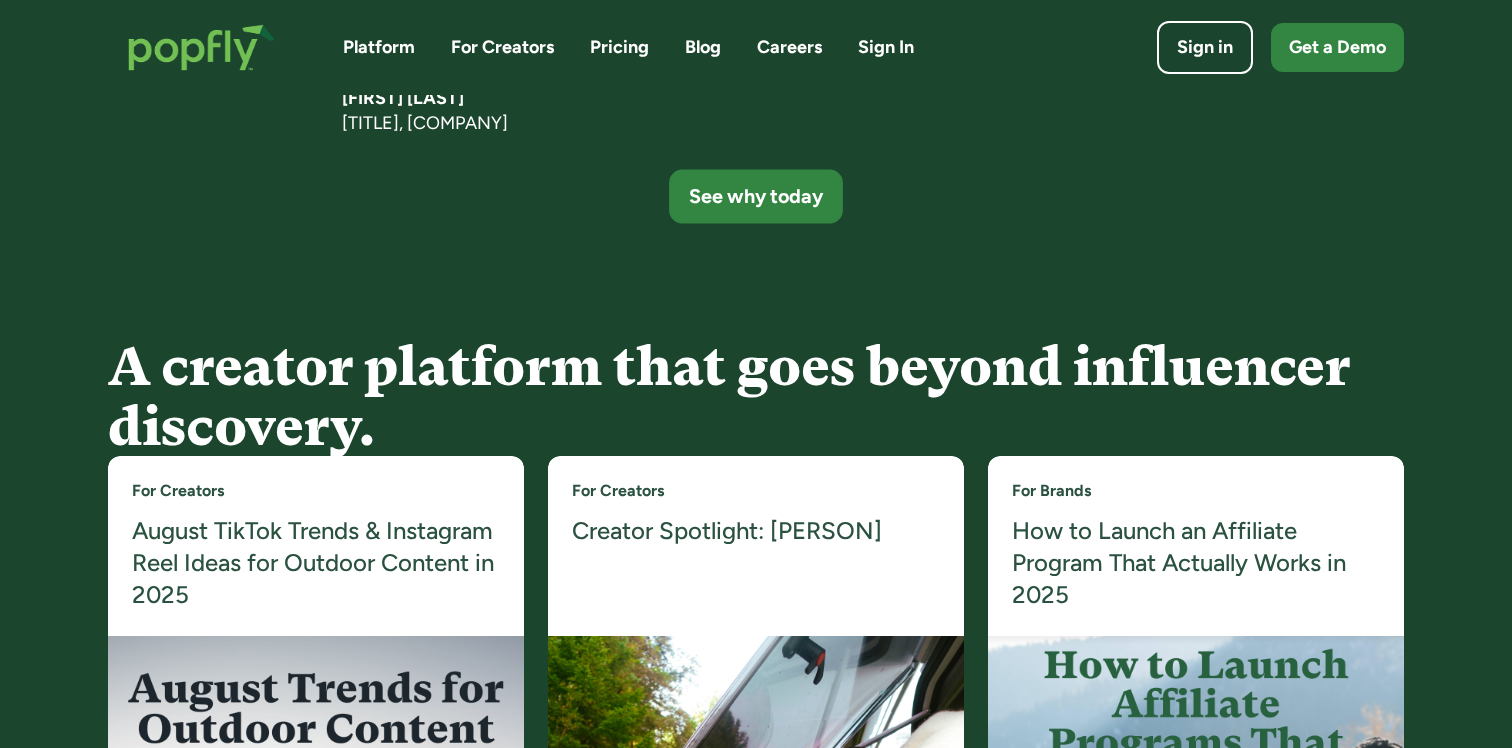 click on "See why today" at bounding box center (756, 197) 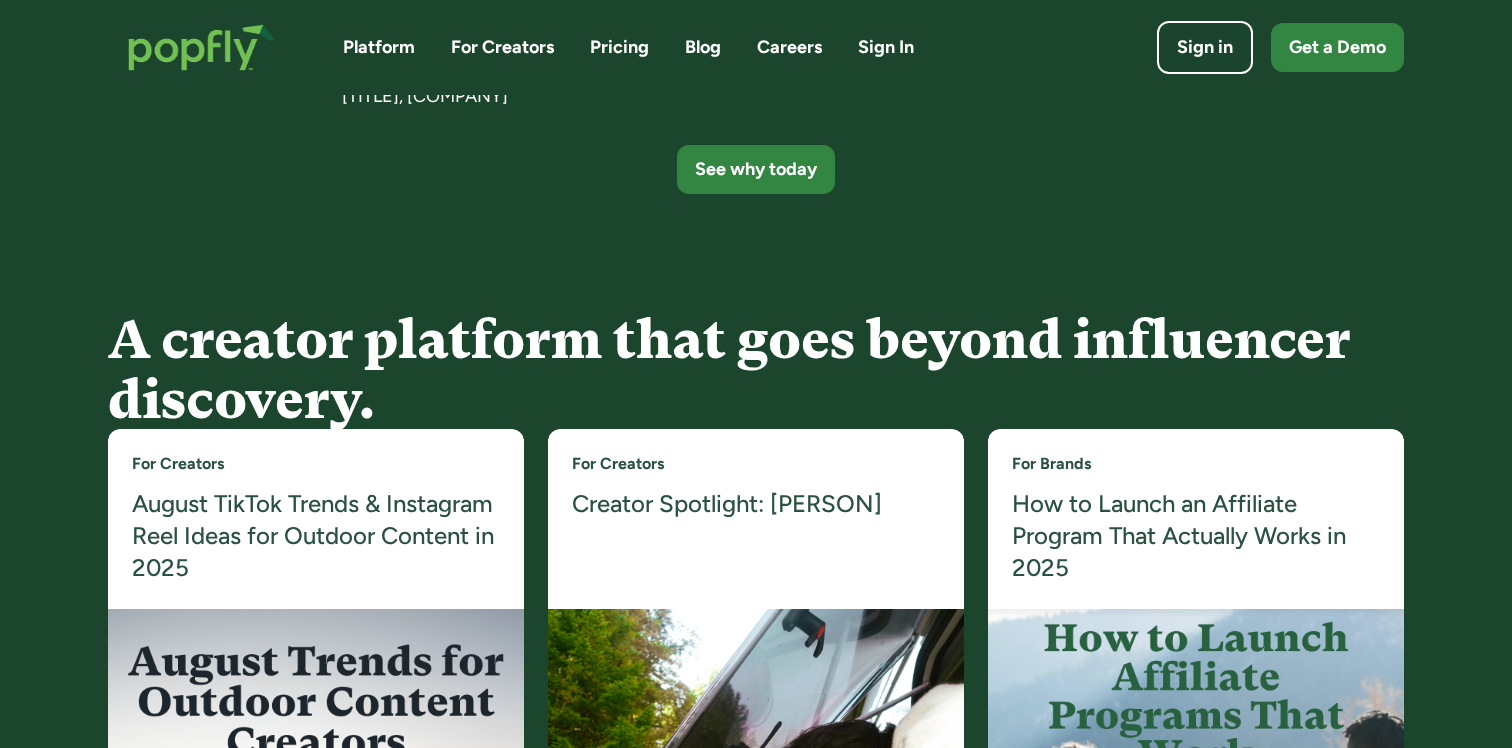 scroll, scrollTop: 3459, scrollLeft: 0, axis: vertical 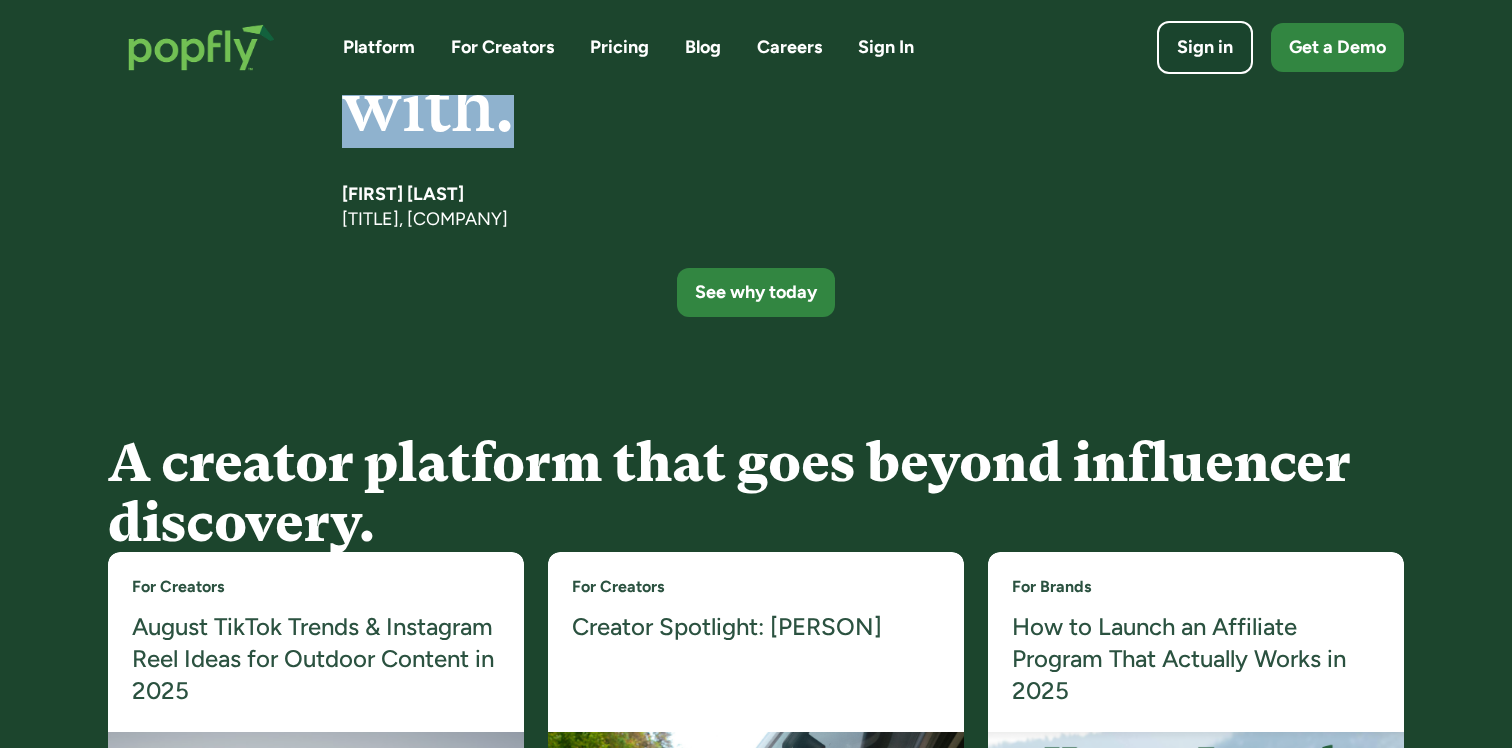 drag, startPoint x: 337, startPoint y: 198, endPoint x: 626, endPoint y: 222, distance: 289.99484 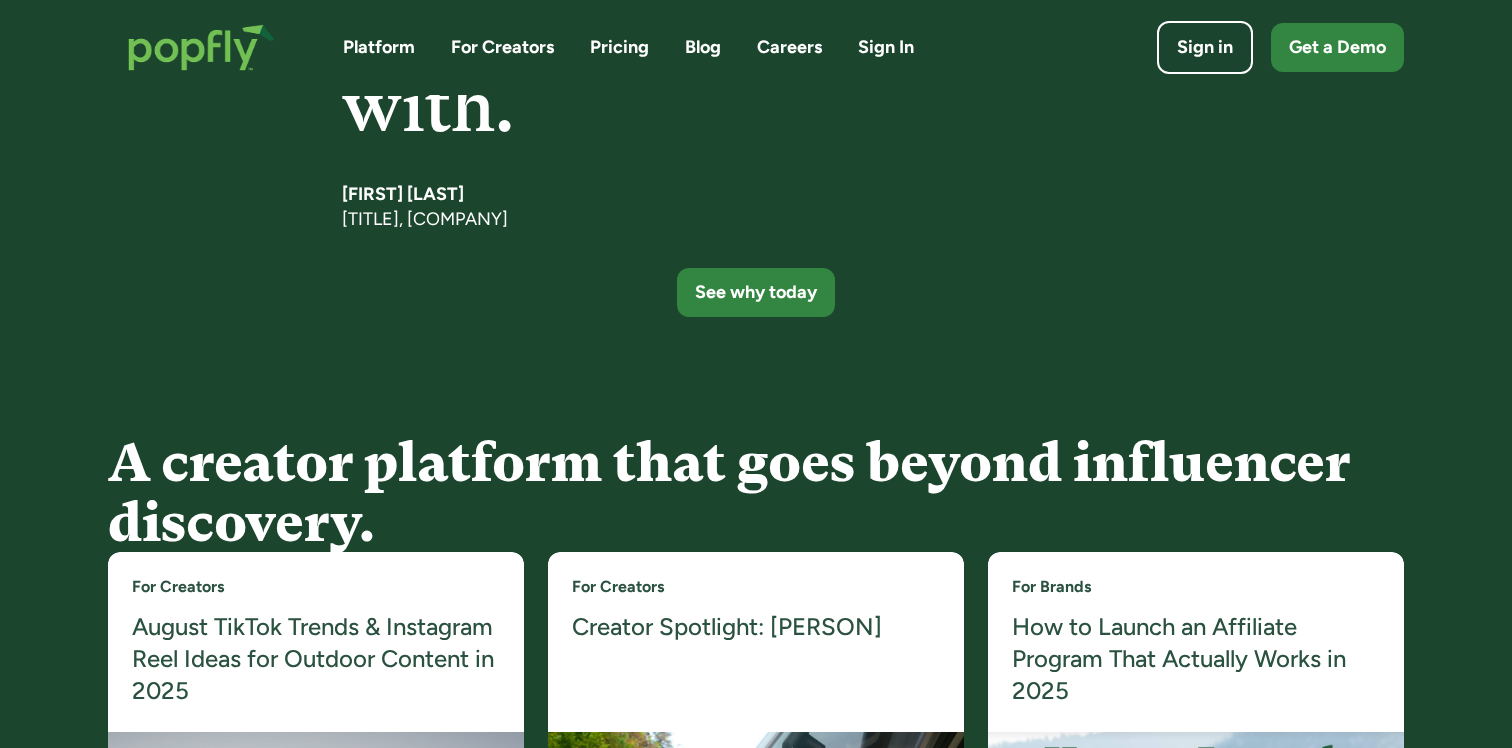 click on "A creator platform that goes beyond influencer discovery." at bounding box center (756, 492) 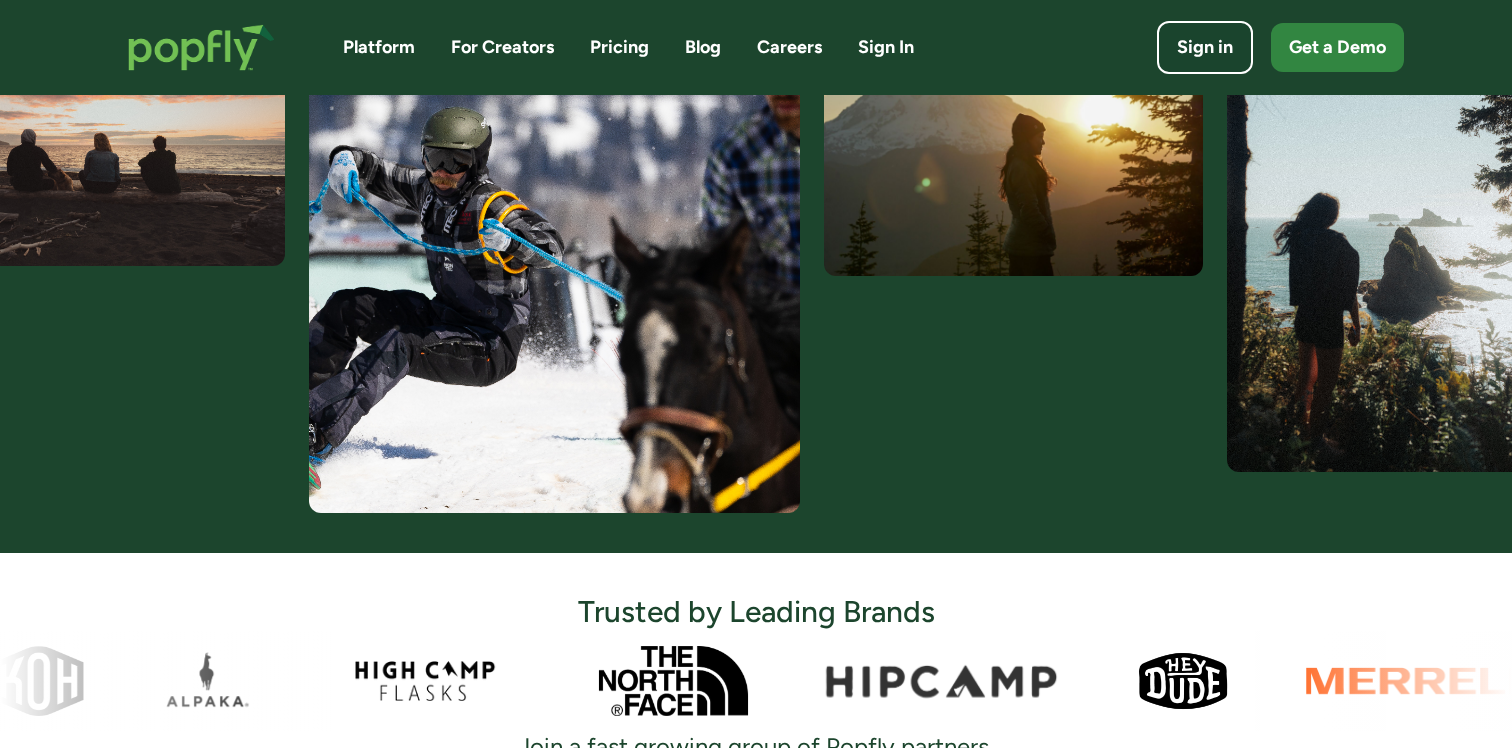 scroll, scrollTop: 735, scrollLeft: 0, axis: vertical 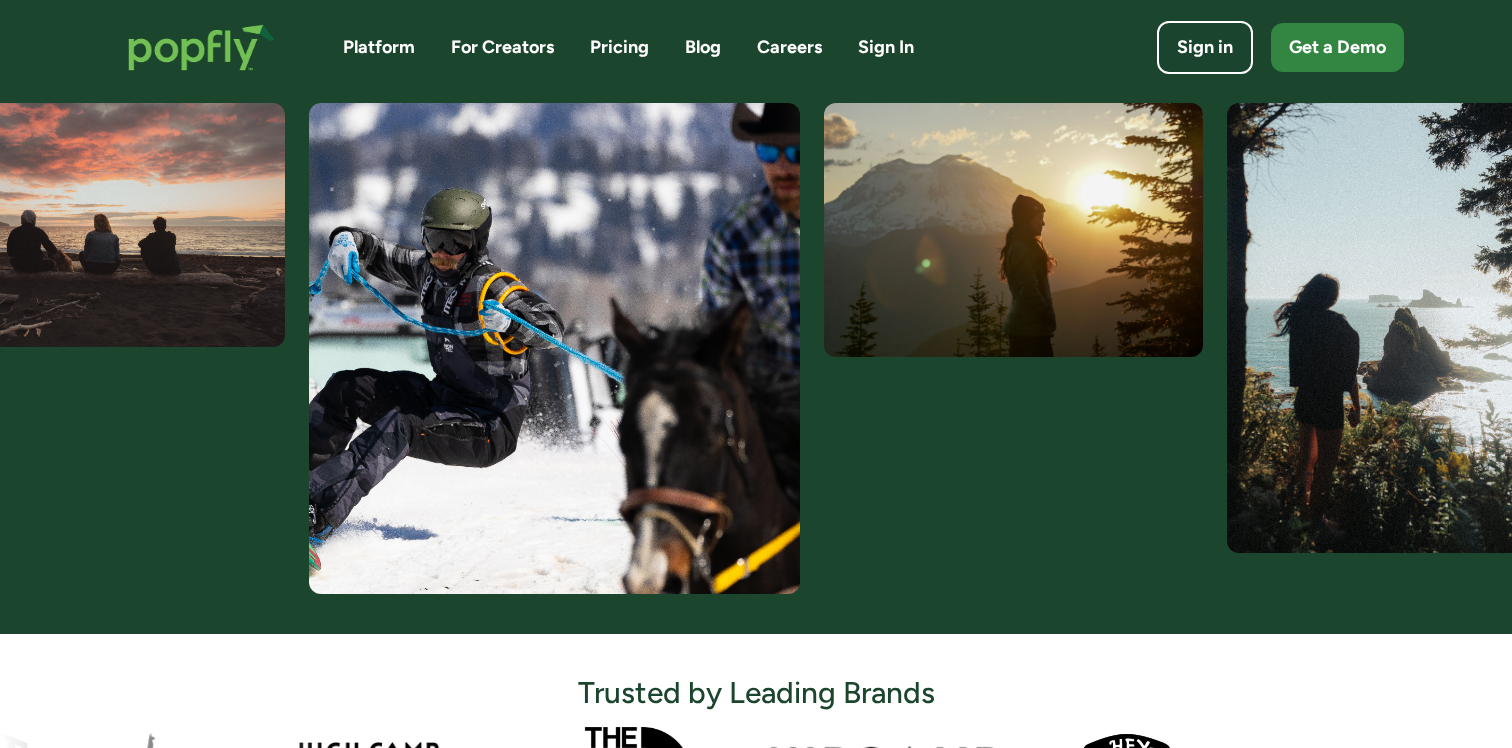 click on "Platform" at bounding box center [379, 47] 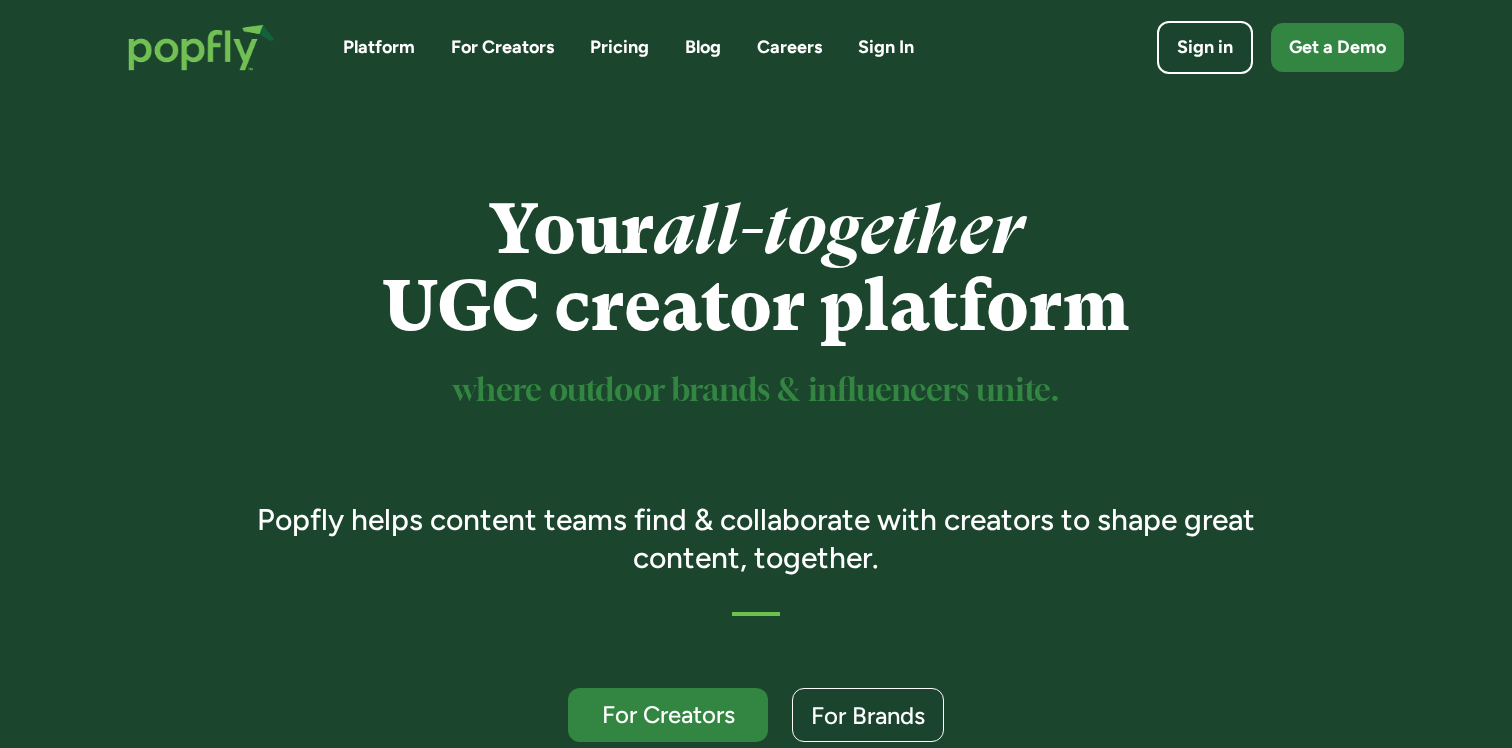 scroll, scrollTop: 0, scrollLeft: 0, axis: both 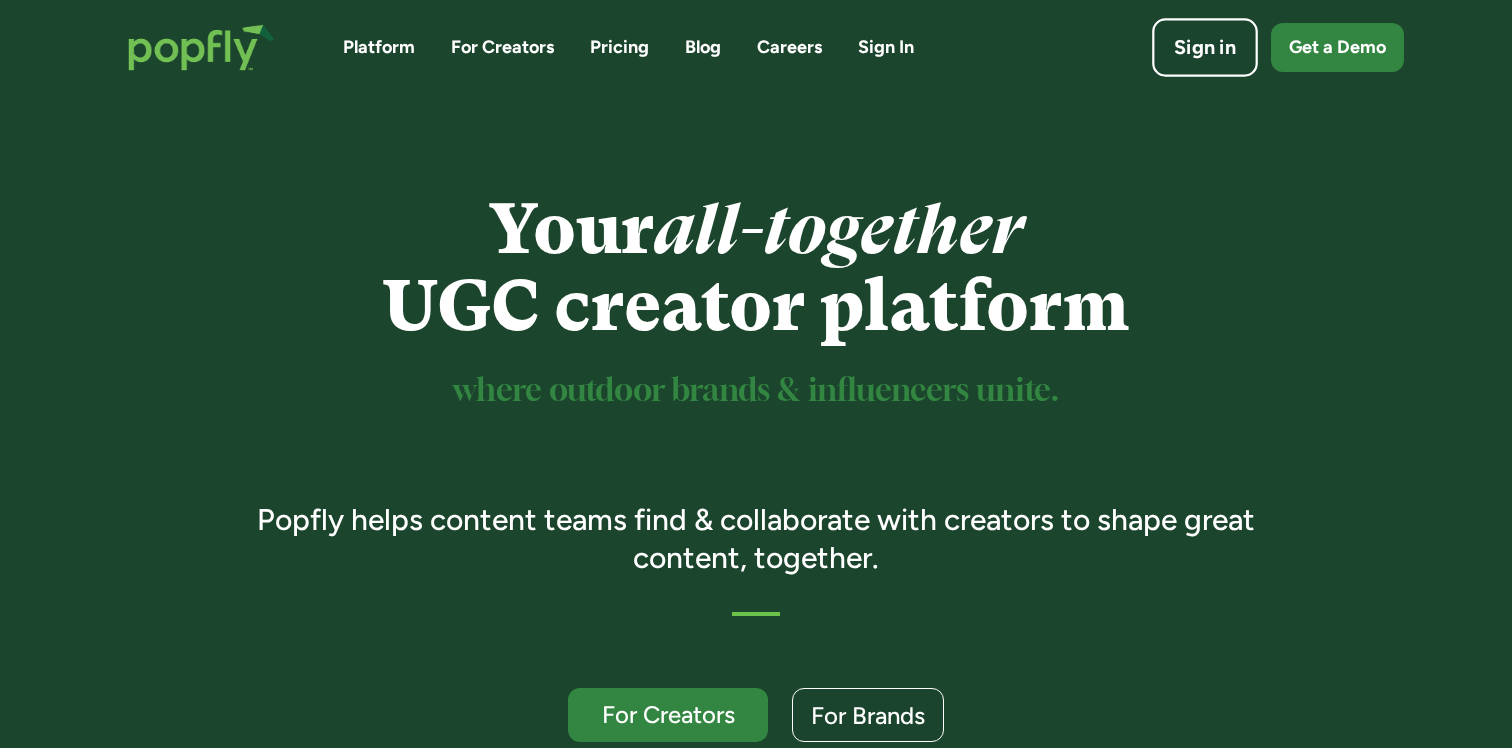 click on "Sign in" at bounding box center (1205, 47) 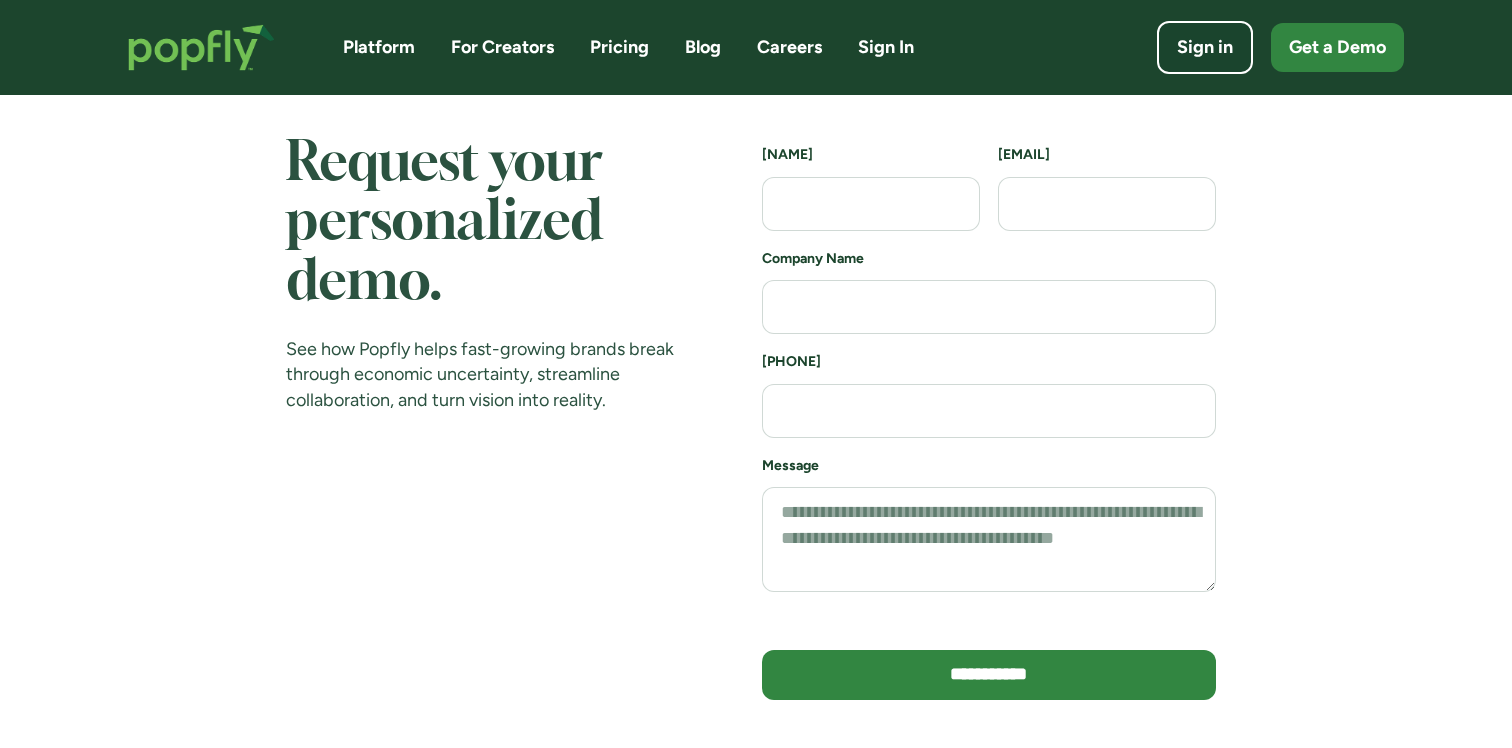 scroll, scrollTop: 0, scrollLeft: 0, axis: both 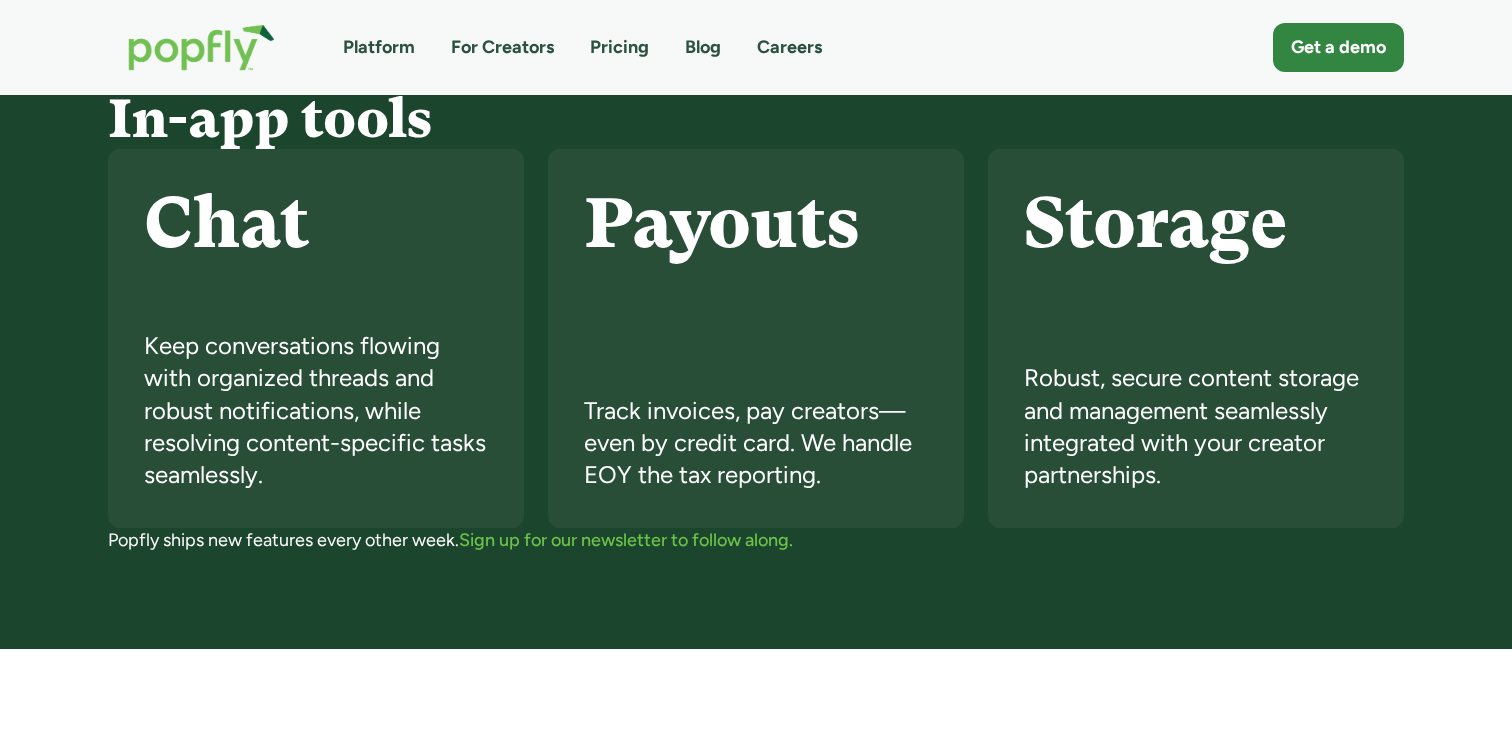 click on "For Creators" at bounding box center (502, 47) 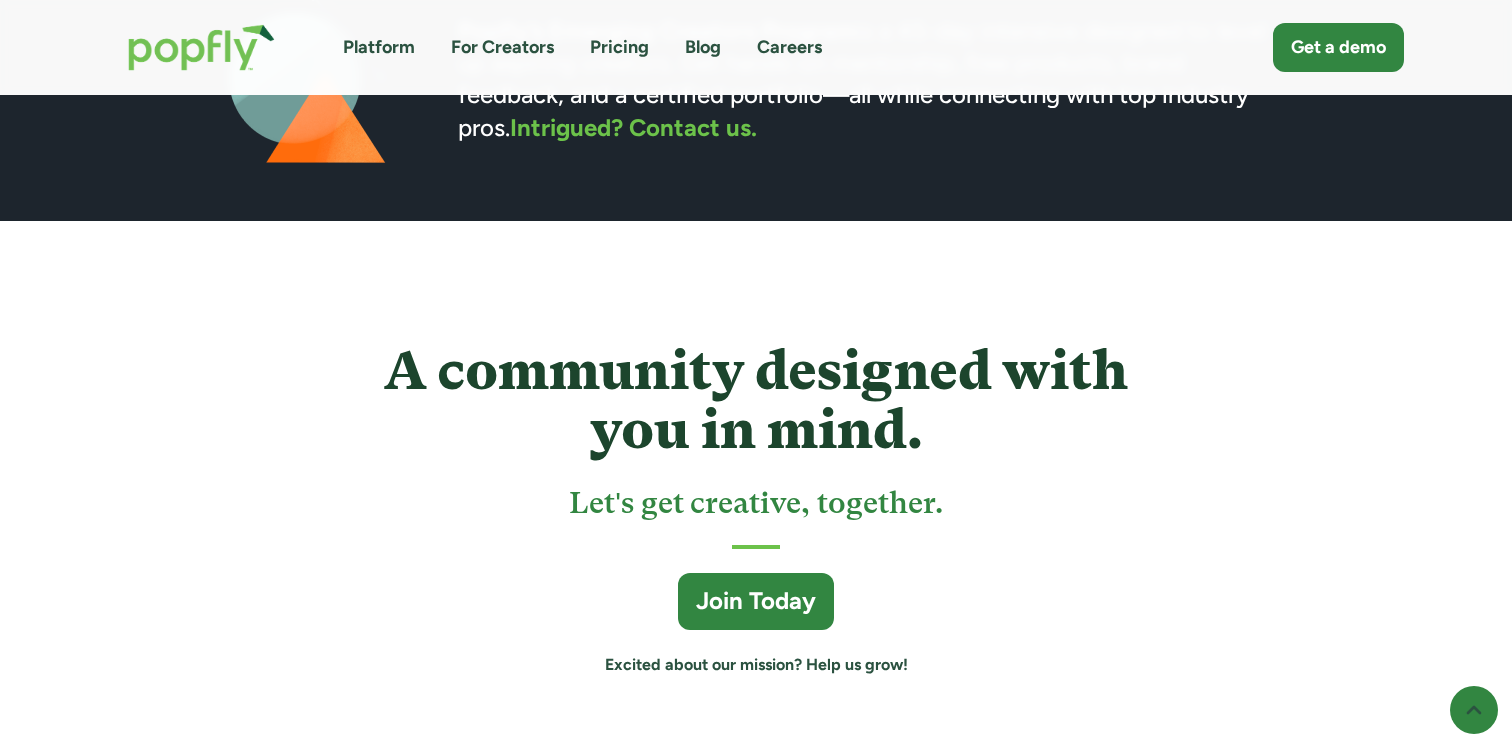 scroll, scrollTop: 4726, scrollLeft: 0, axis: vertical 